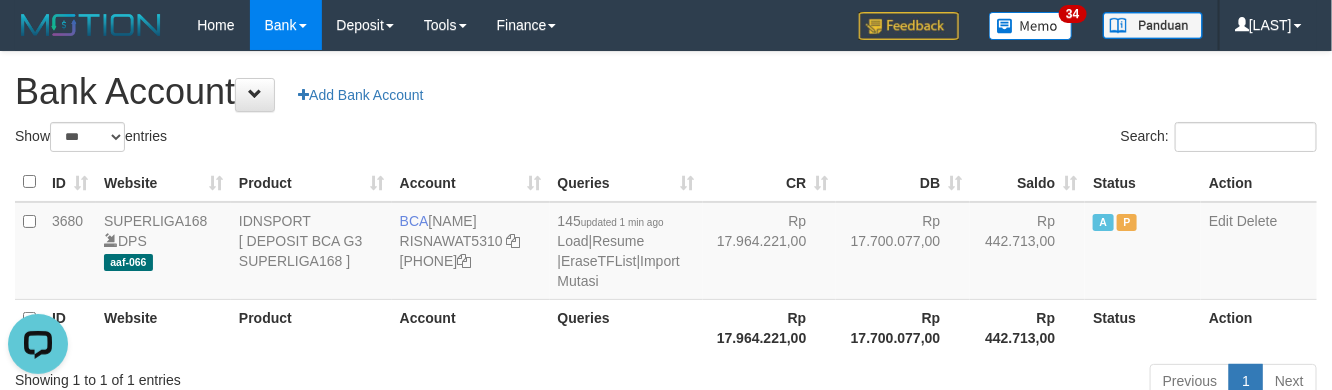 scroll, scrollTop: 0, scrollLeft: 0, axis: both 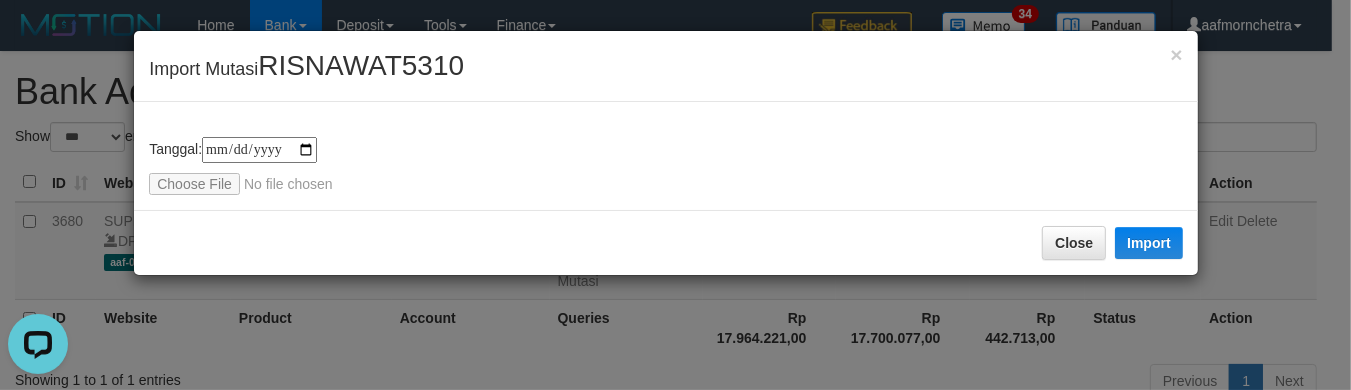 type on "**********" 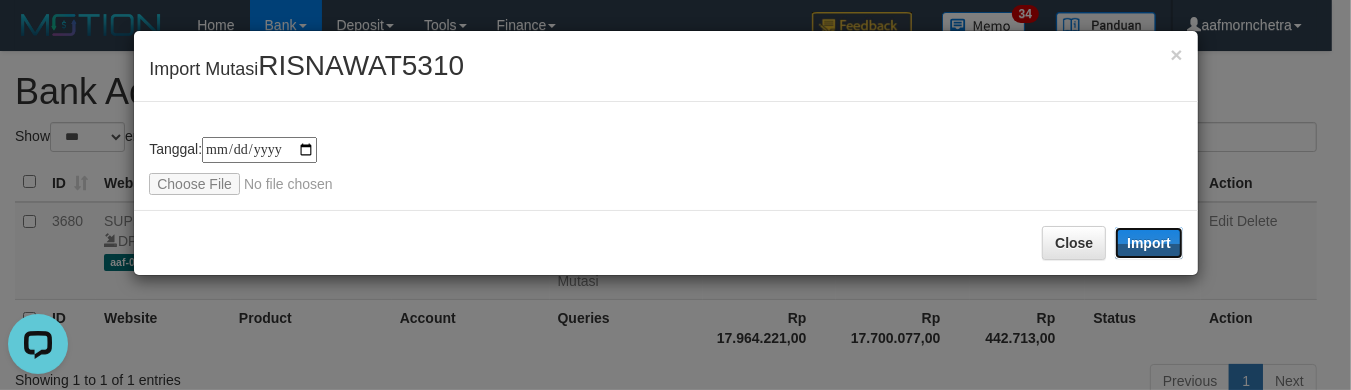 drag, startPoint x: 1128, startPoint y: 241, endPoint x: 1053, endPoint y: 338, distance: 122.61321 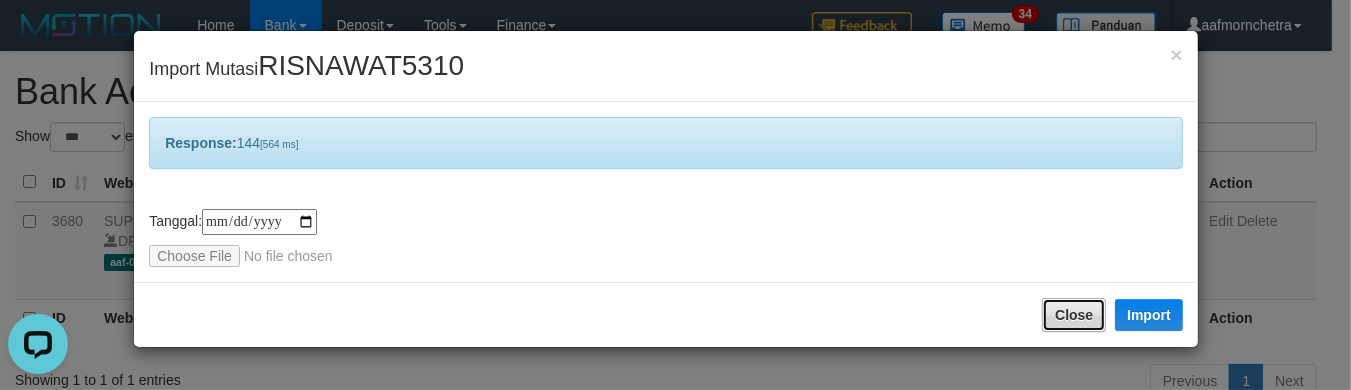 click on "Close" at bounding box center [1074, 315] 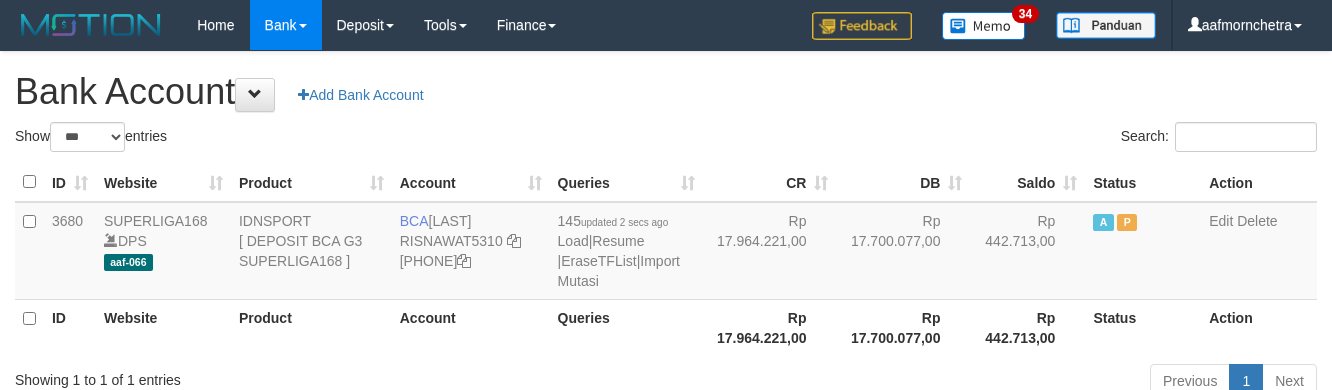 scroll, scrollTop: 0, scrollLeft: 0, axis: both 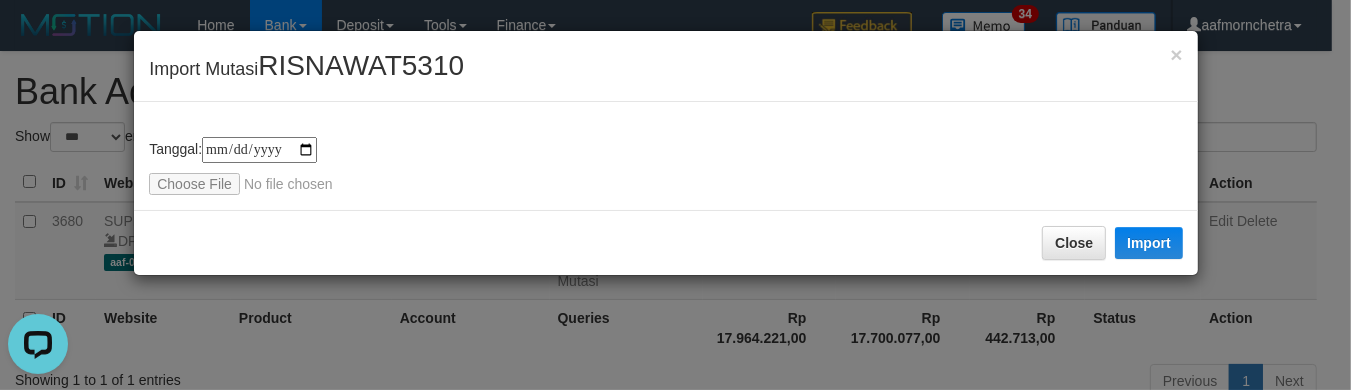 type on "**********" 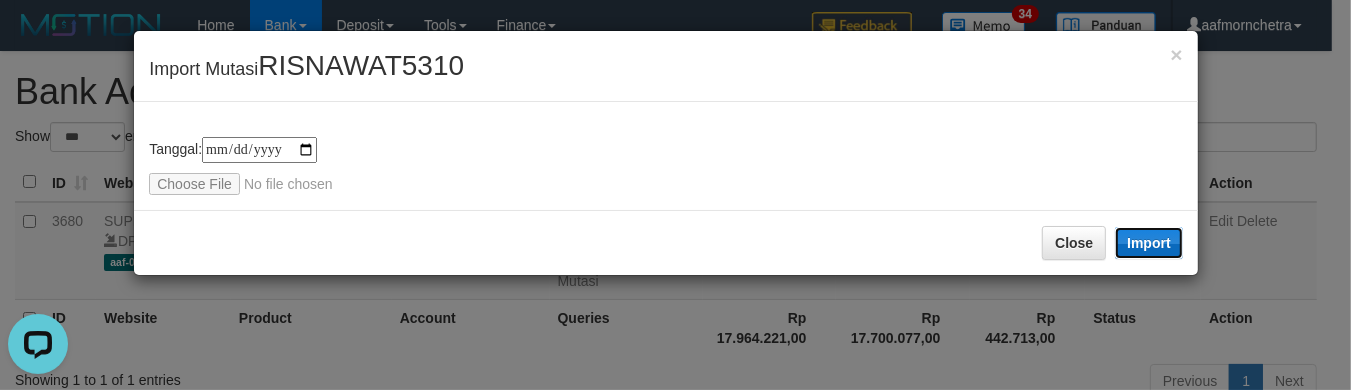 click on "Import" at bounding box center (1149, 243) 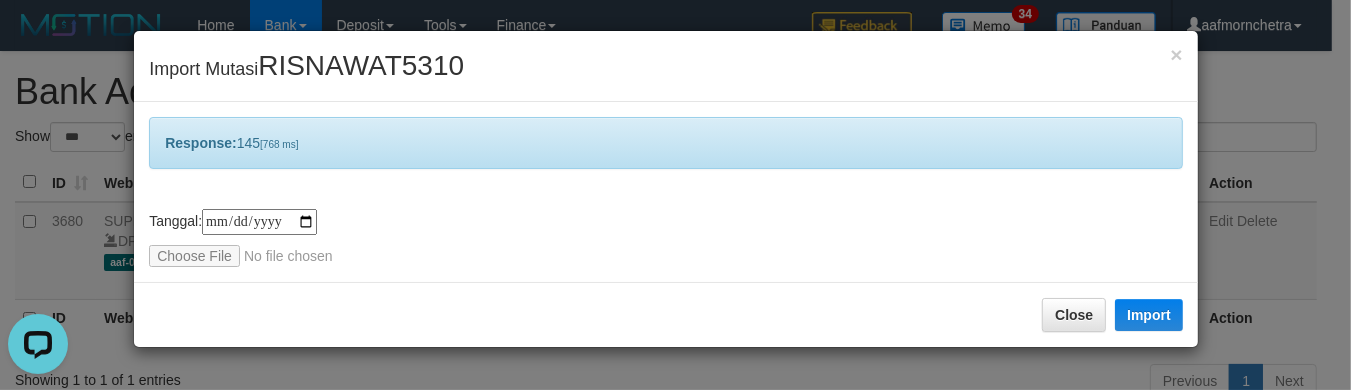 click on "Close
Import" at bounding box center (666, 314) 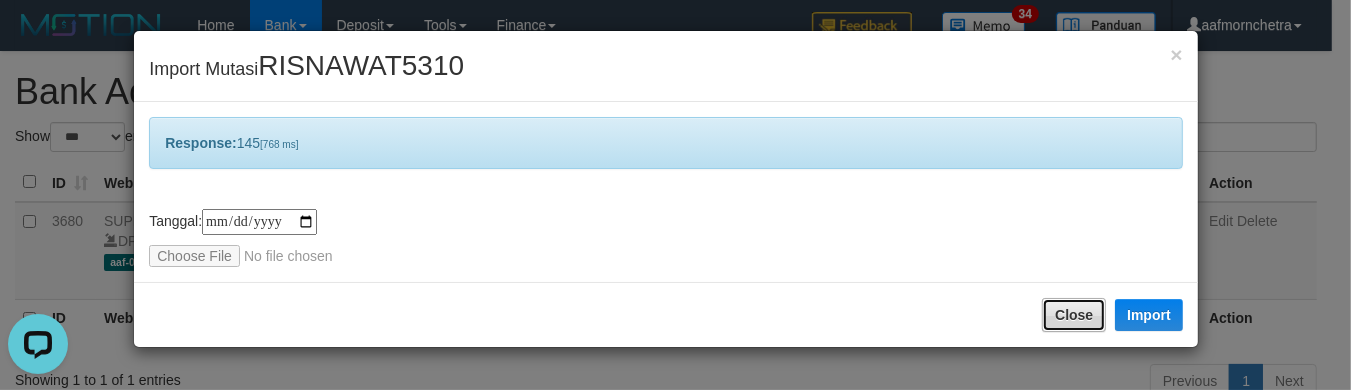 drag, startPoint x: 1043, startPoint y: 307, endPoint x: 1076, endPoint y: 310, distance: 33.13608 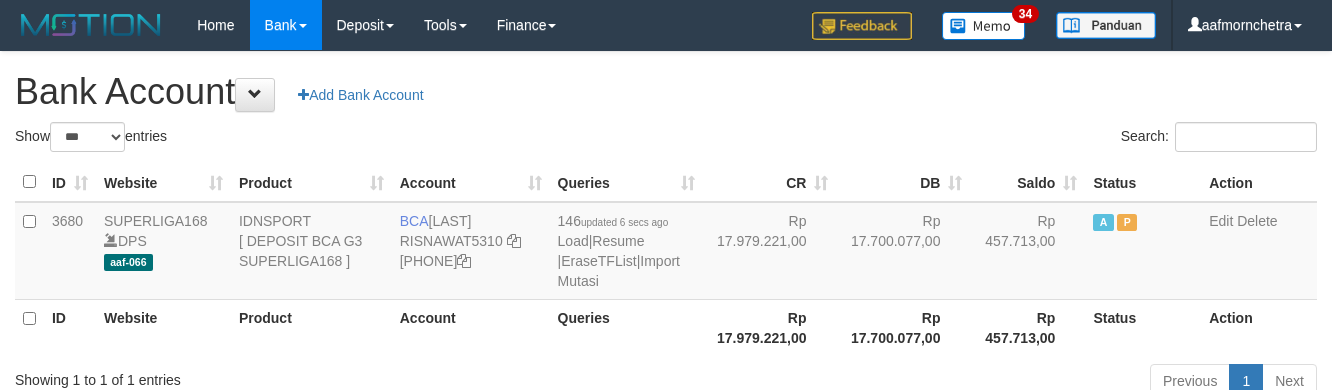 scroll, scrollTop: 0, scrollLeft: 0, axis: both 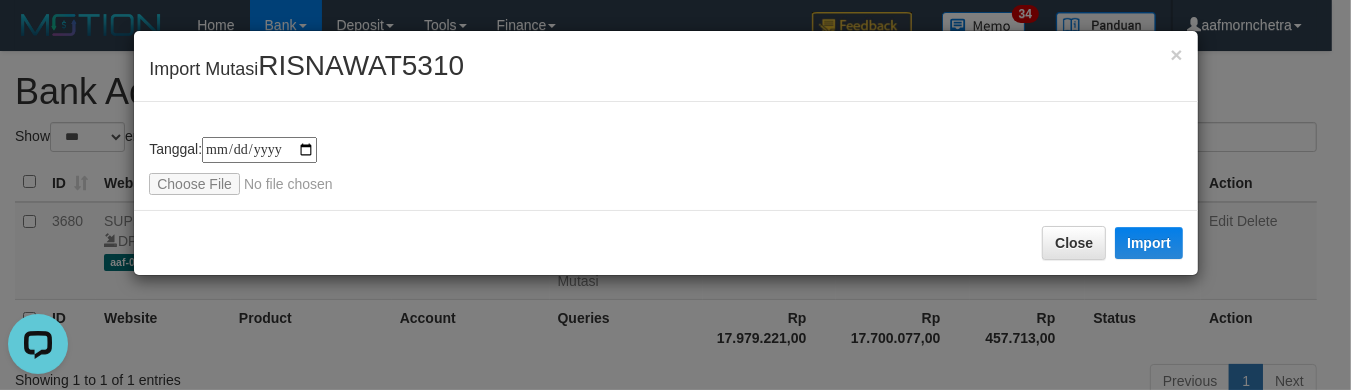 type on "**********" 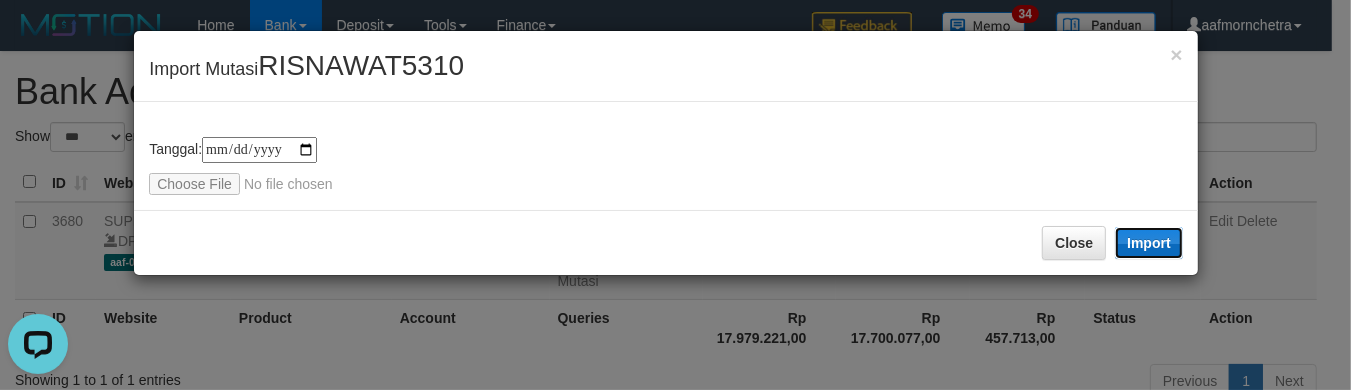 click on "Import" at bounding box center [1149, 243] 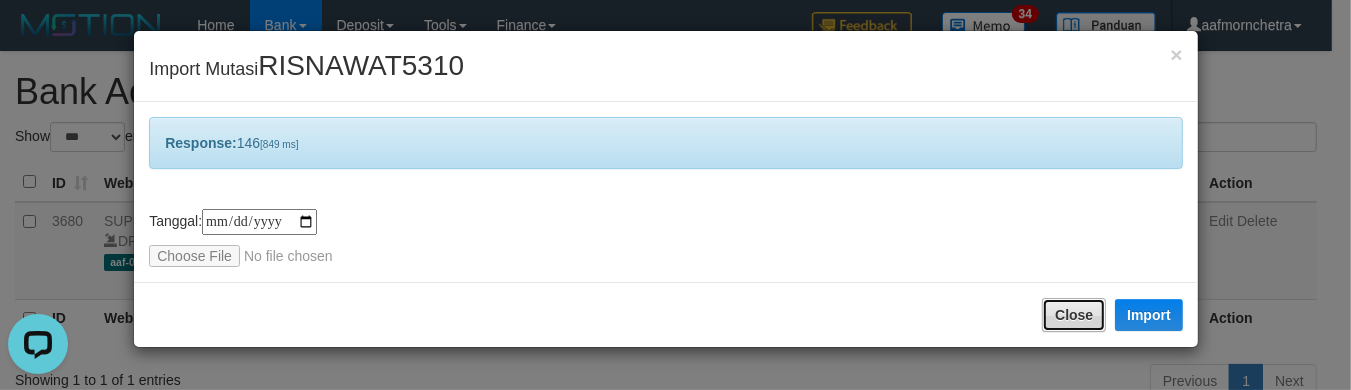 click on "Close" at bounding box center [1074, 315] 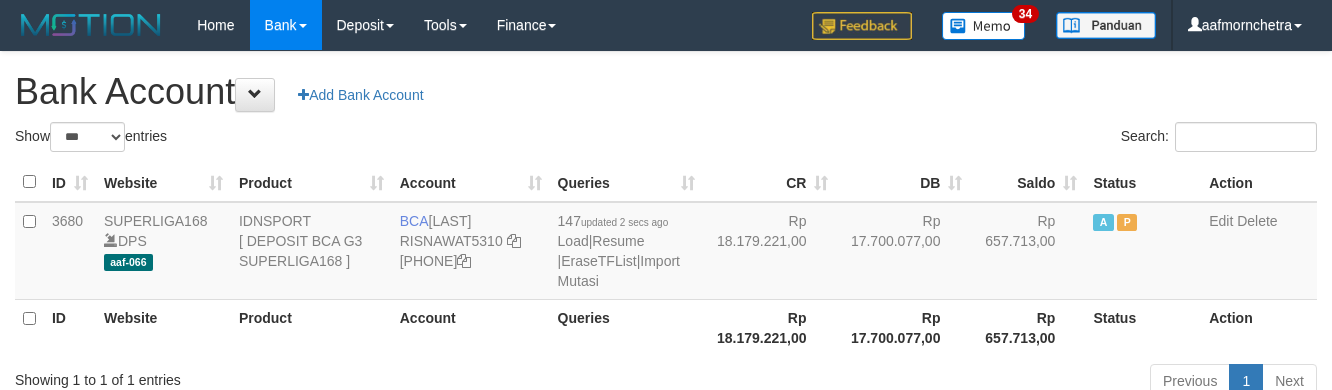 scroll, scrollTop: 0, scrollLeft: 0, axis: both 